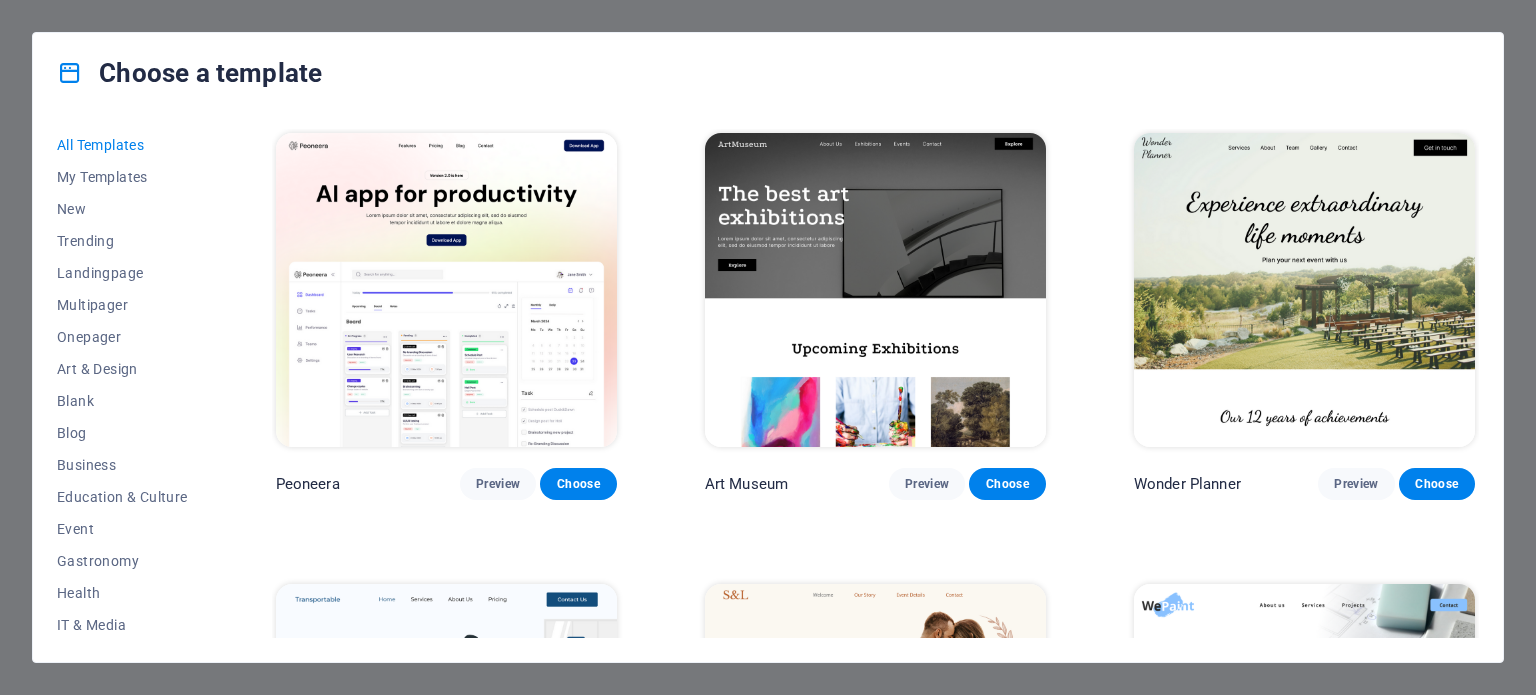 scroll, scrollTop: 0, scrollLeft: 0, axis: both 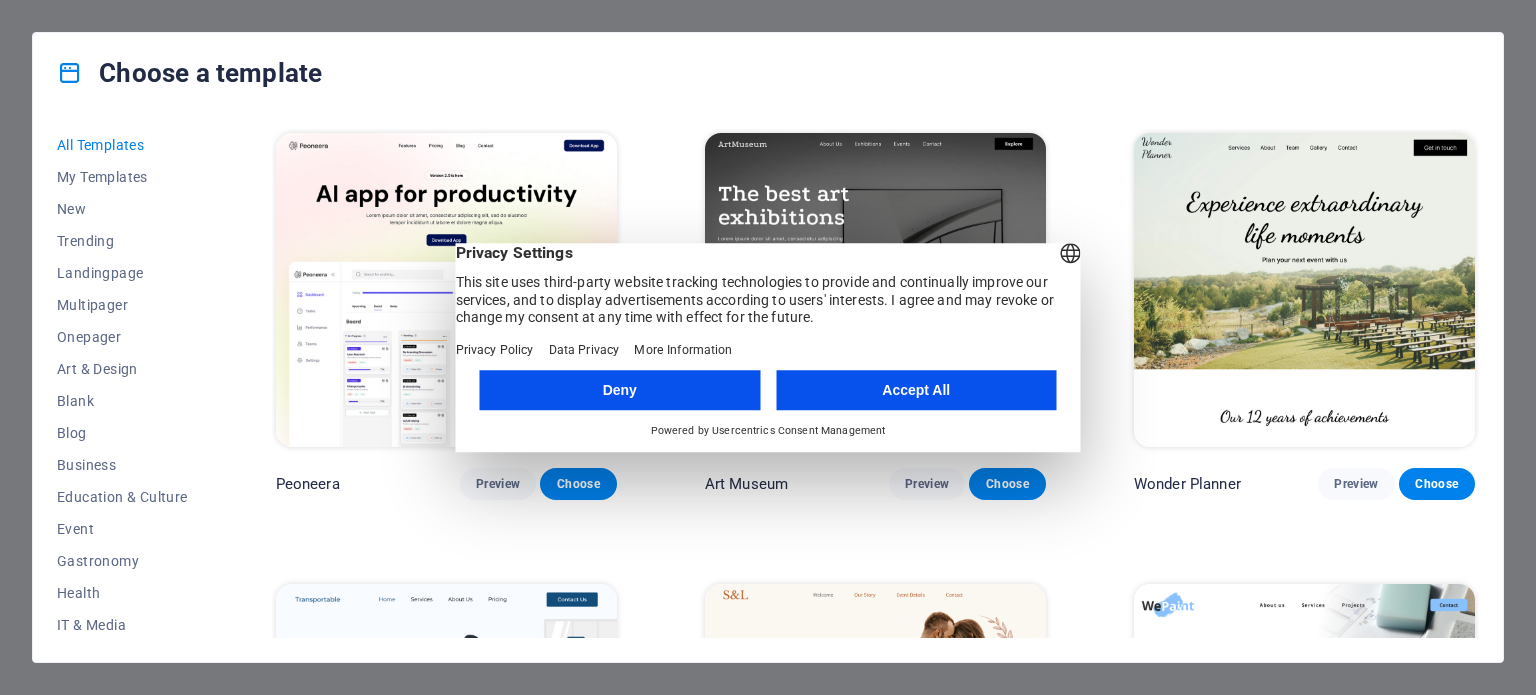 click on "Accept All" at bounding box center (916, 390) 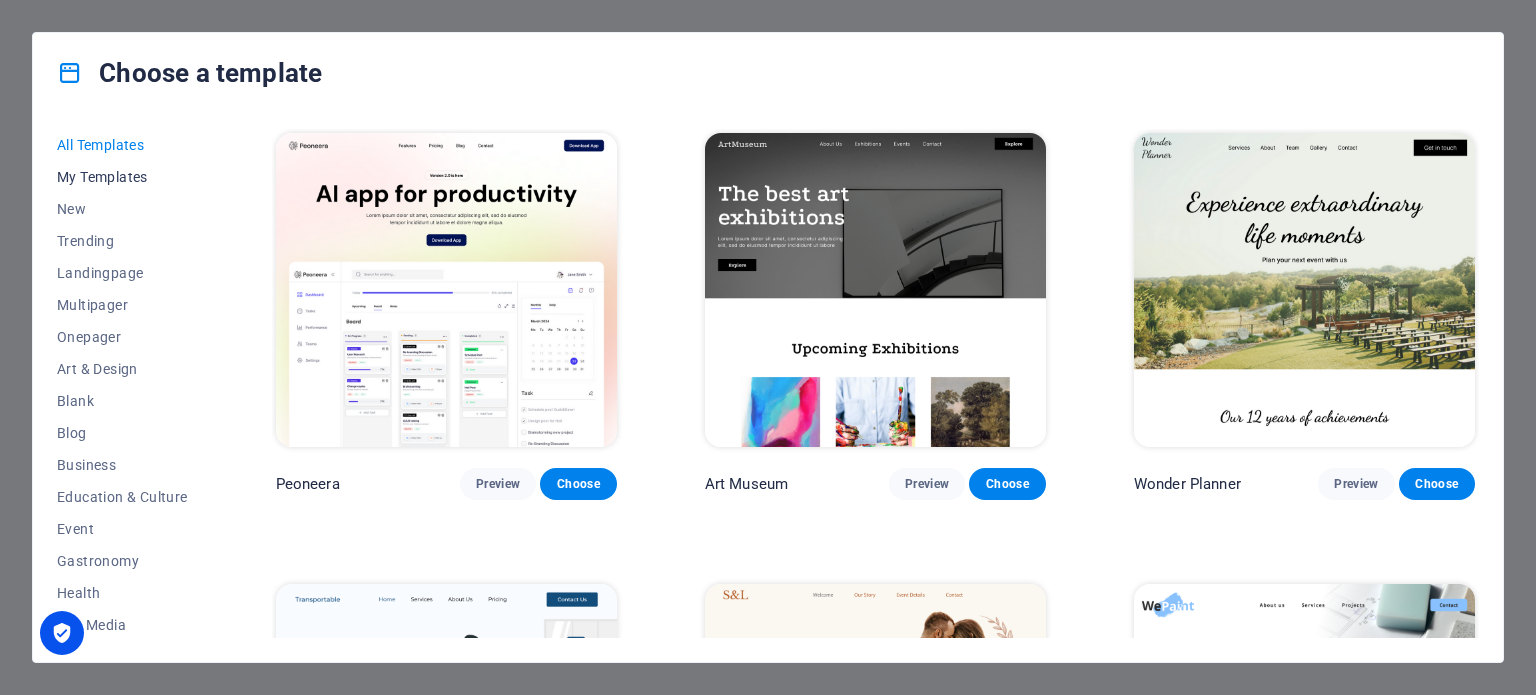 click on "My Templates" at bounding box center [122, 177] 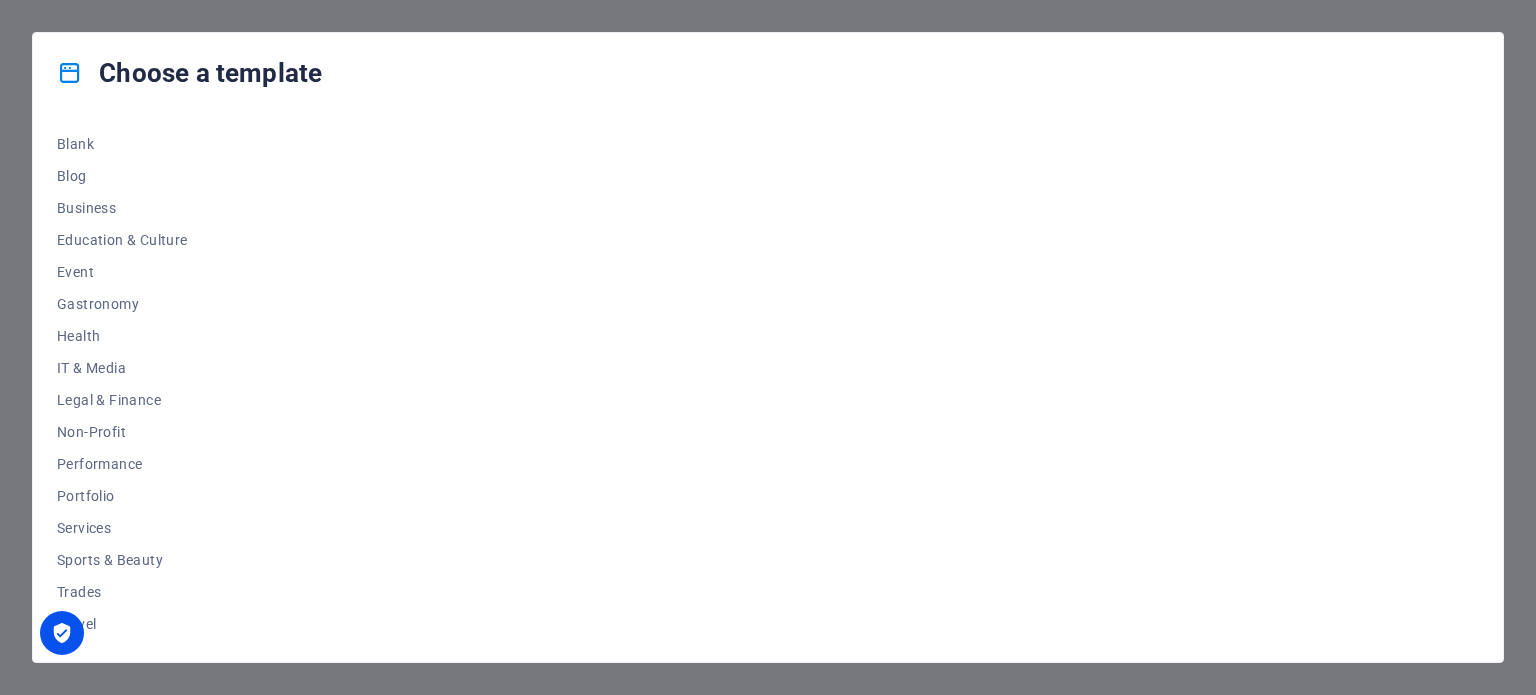 scroll, scrollTop: 290, scrollLeft: 0, axis: vertical 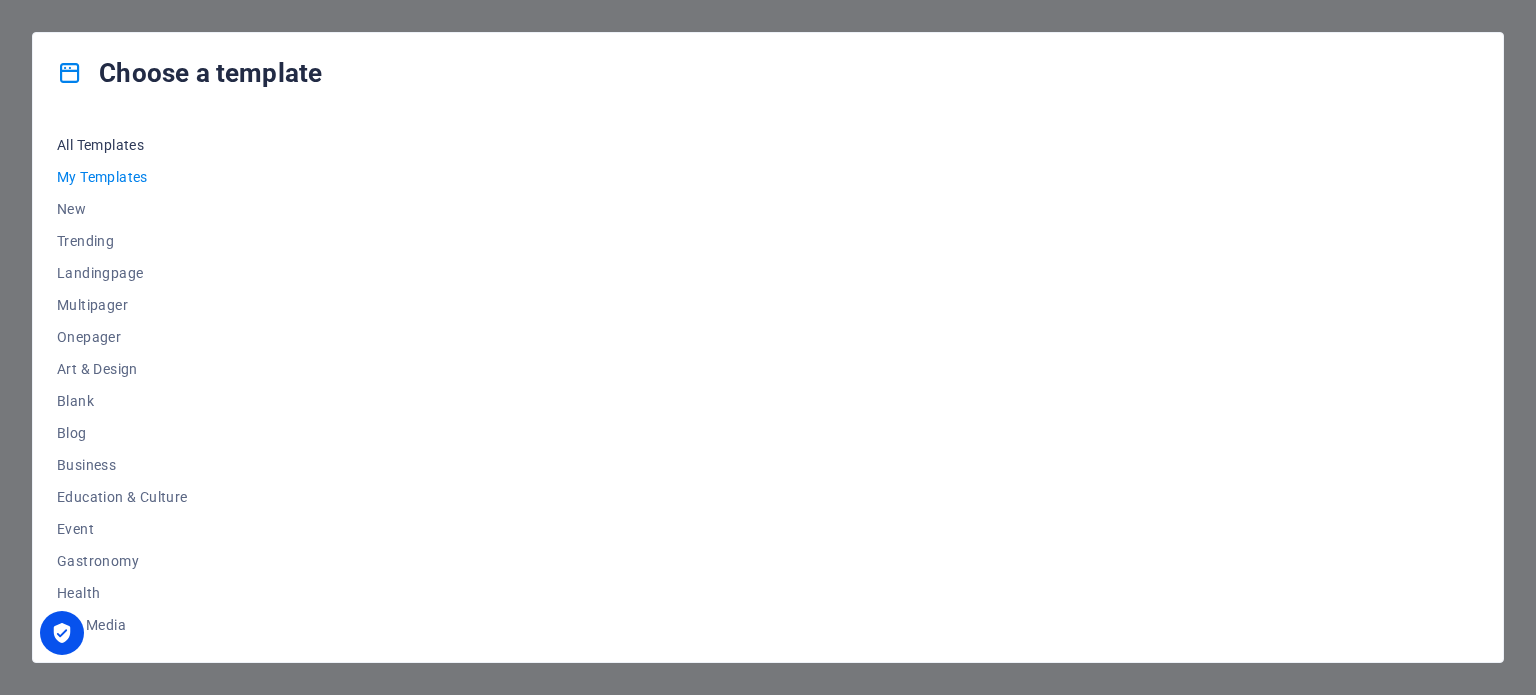 click on "All Templates" at bounding box center (122, 145) 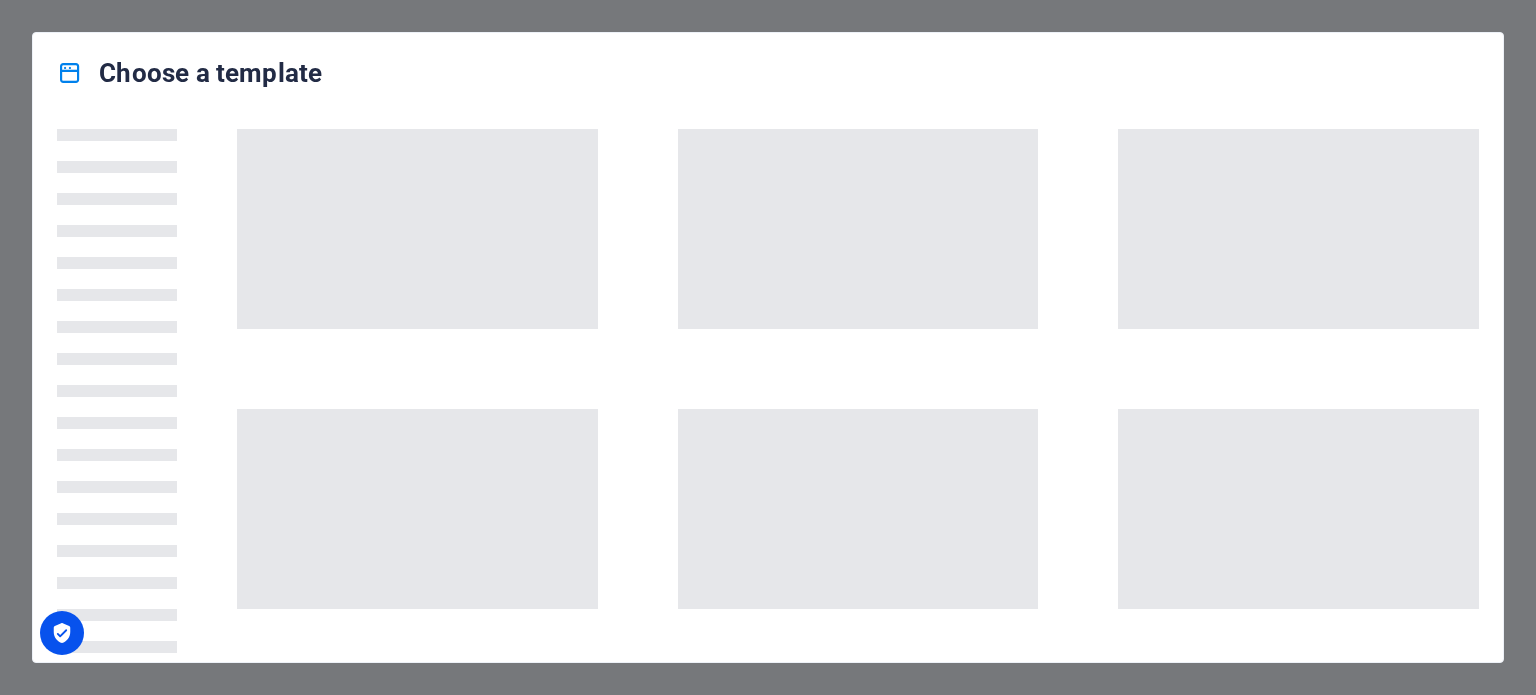 scroll, scrollTop: 0, scrollLeft: 0, axis: both 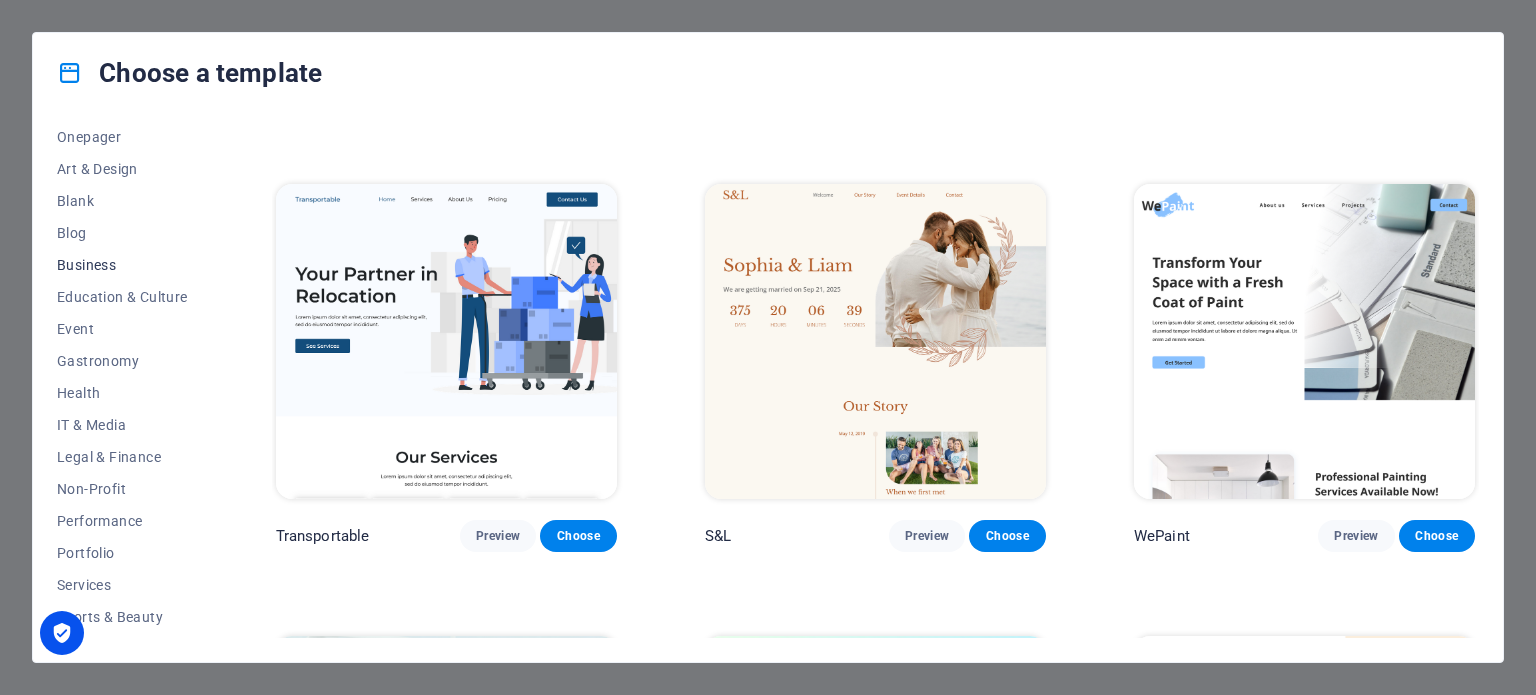 click on "Business" at bounding box center [122, 265] 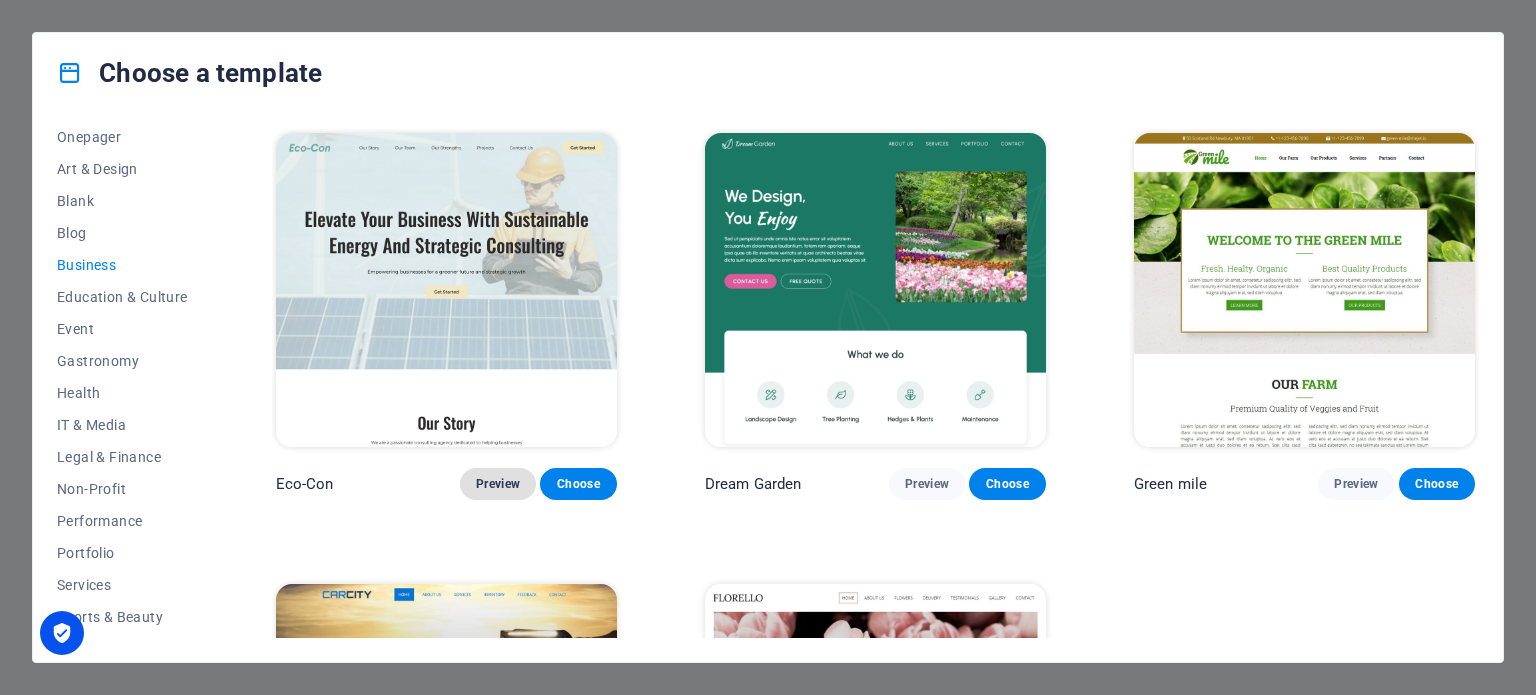 click on "Preview" at bounding box center (498, 484) 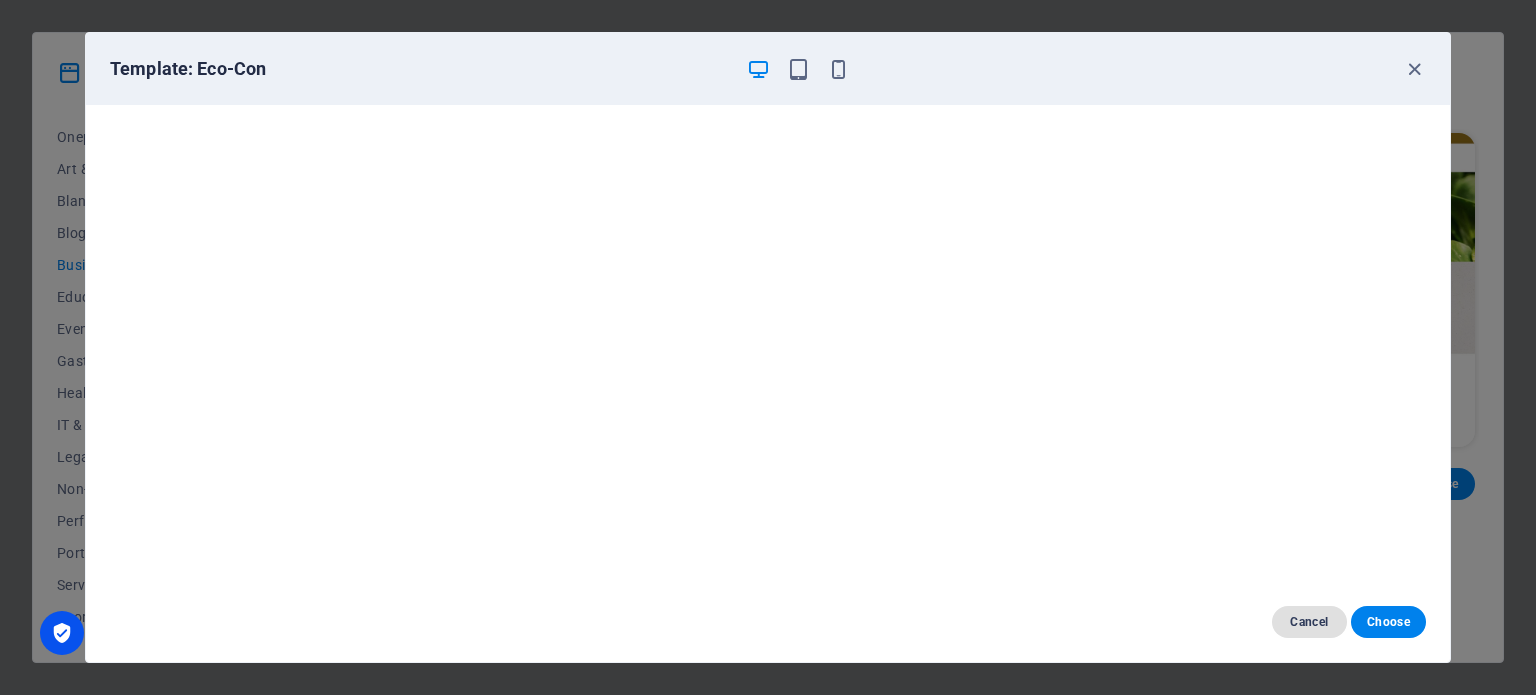 click on "Cancel" at bounding box center (1309, 622) 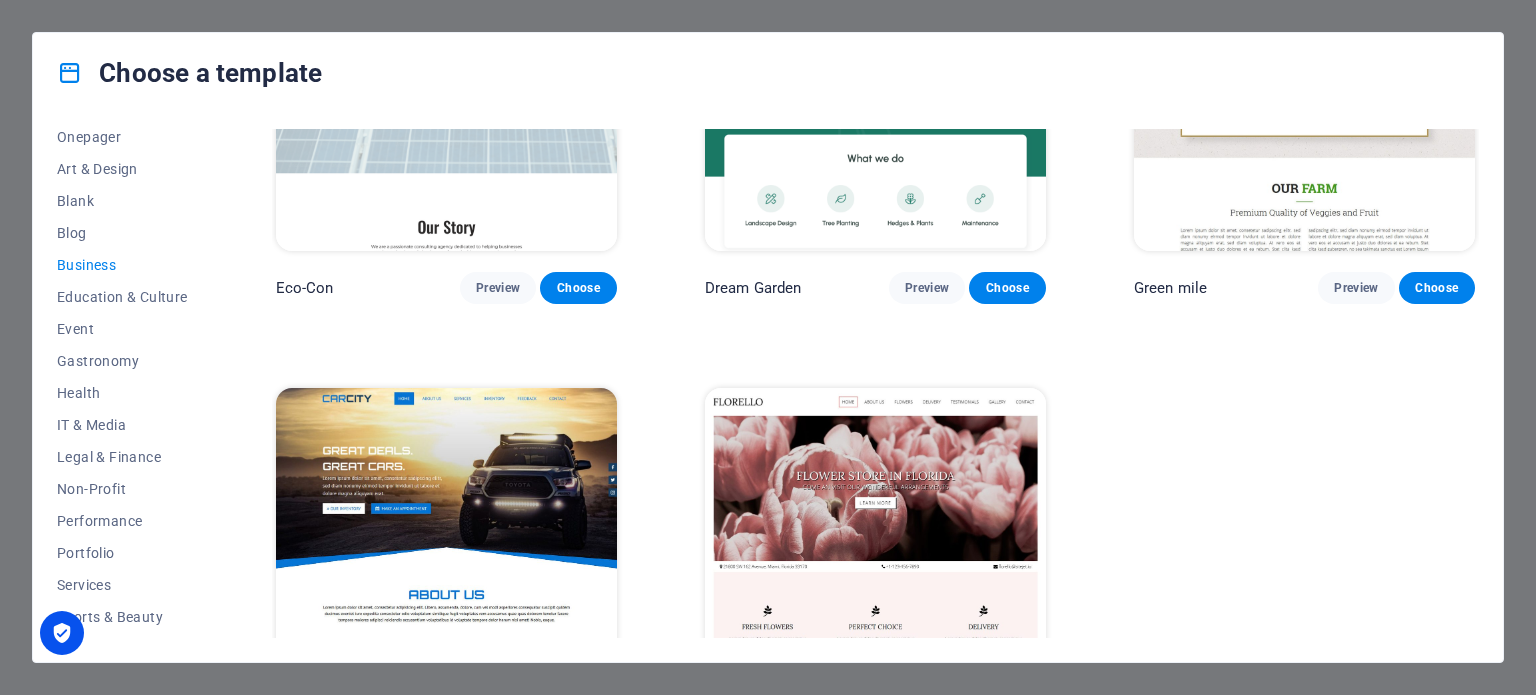 scroll, scrollTop: 308, scrollLeft: 0, axis: vertical 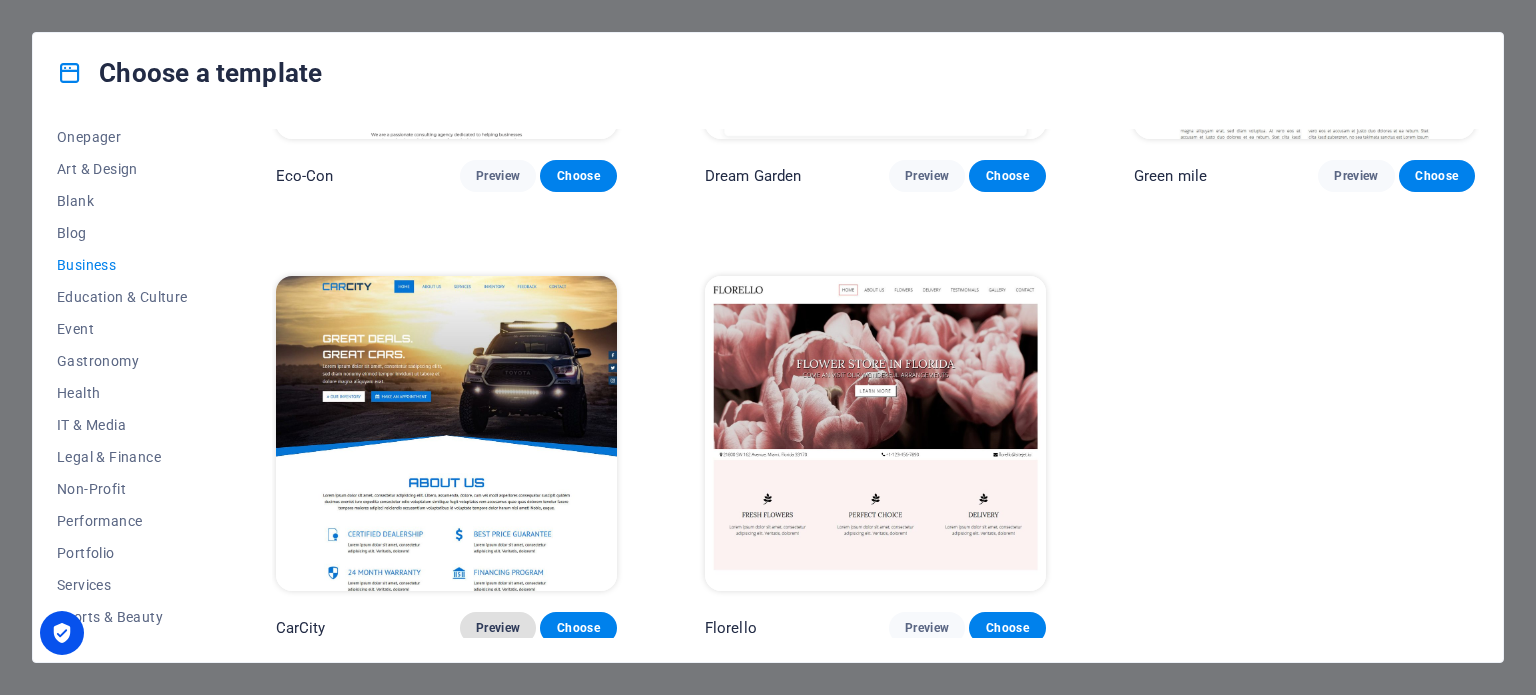 click on "Preview" at bounding box center (498, 628) 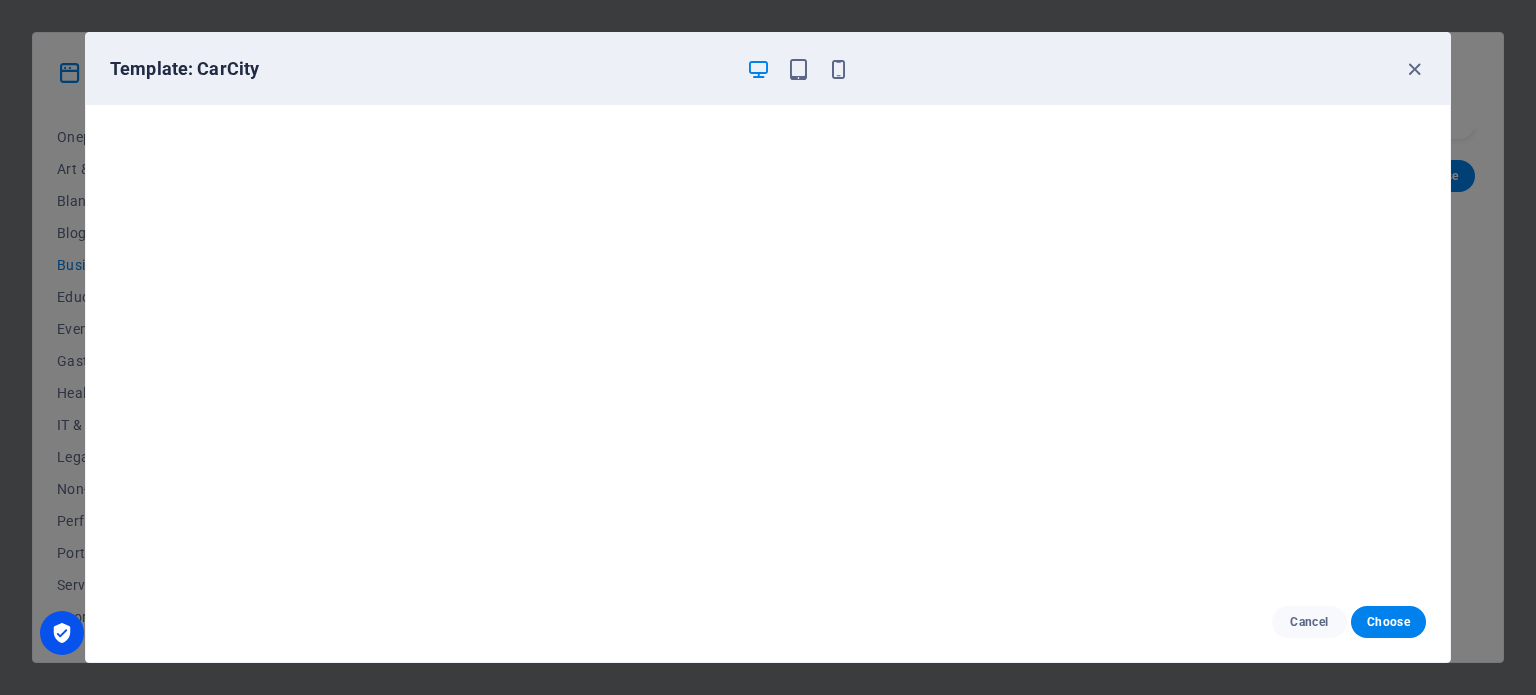 scroll, scrollTop: 0, scrollLeft: 0, axis: both 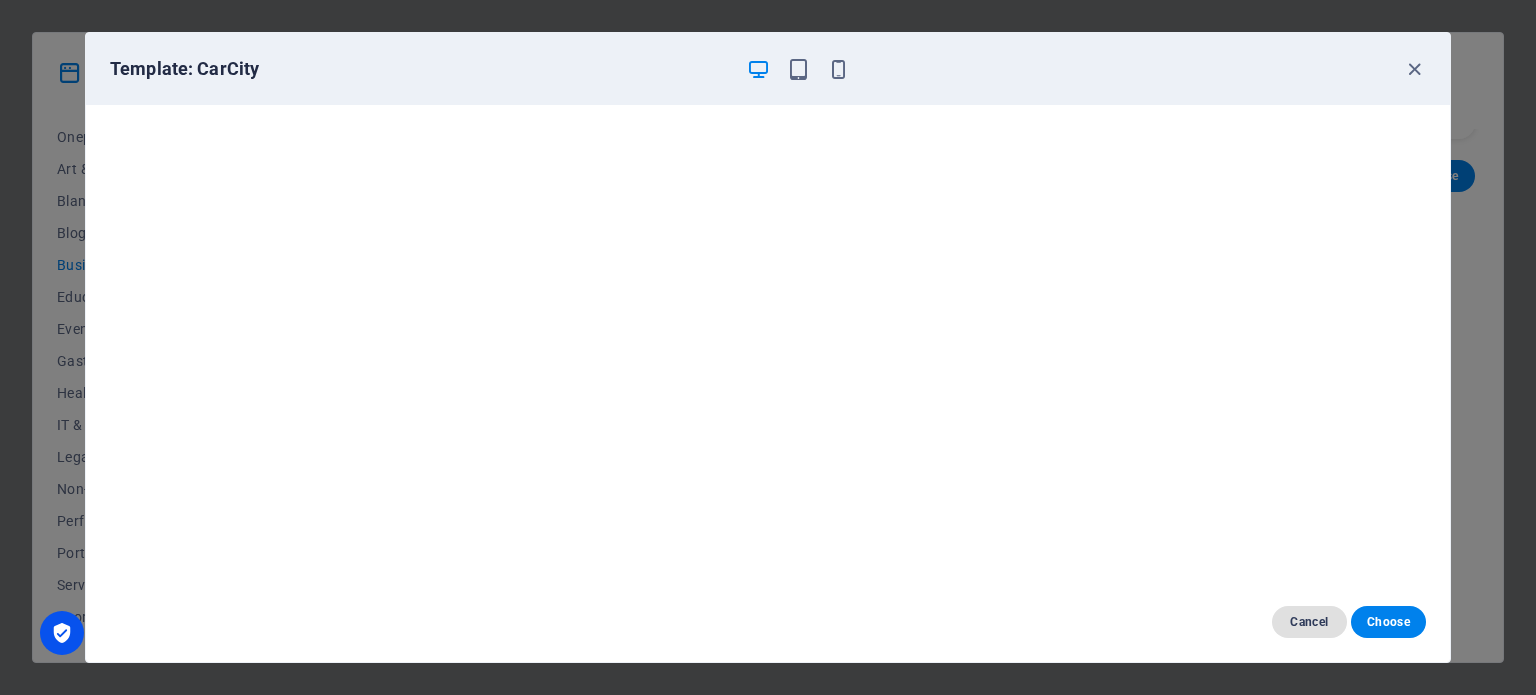 click on "Cancel" at bounding box center [1309, 622] 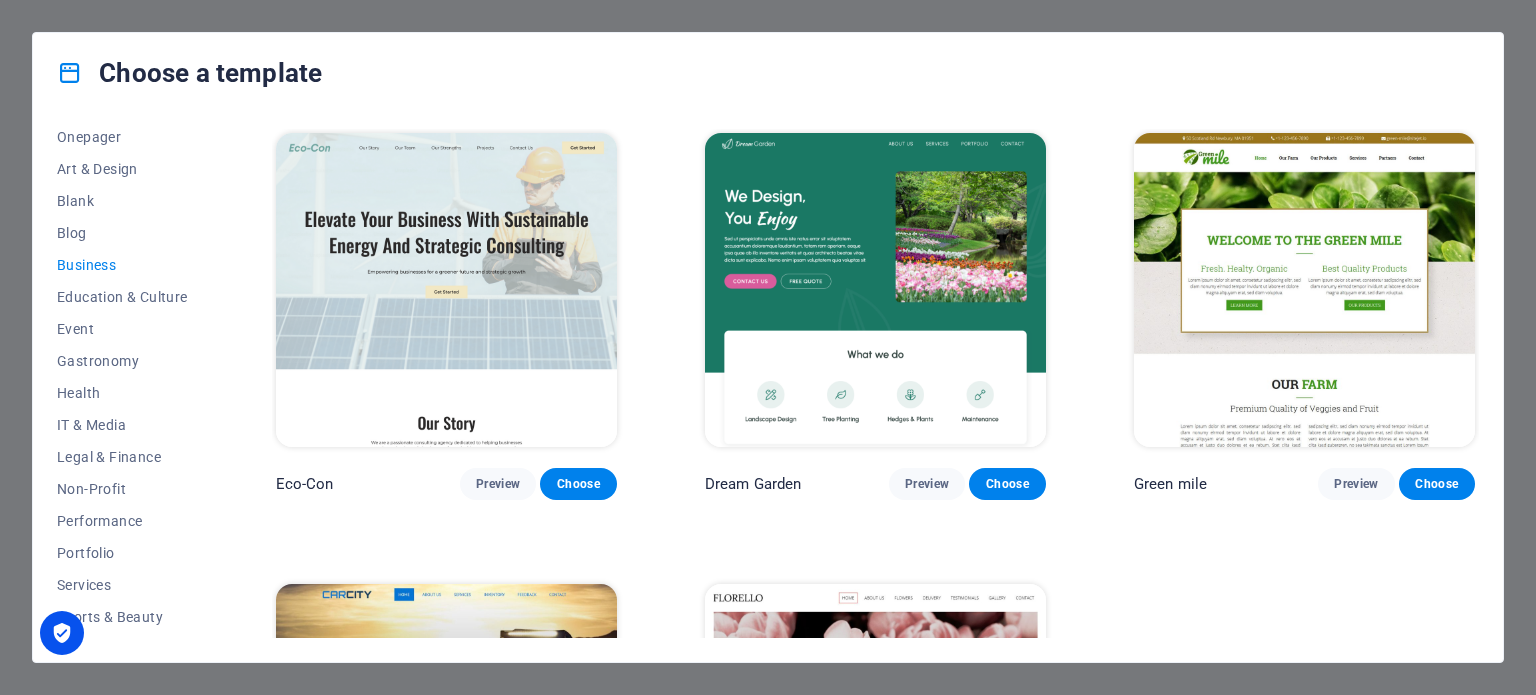 scroll, scrollTop: 308, scrollLeft: 0, axis: vertical 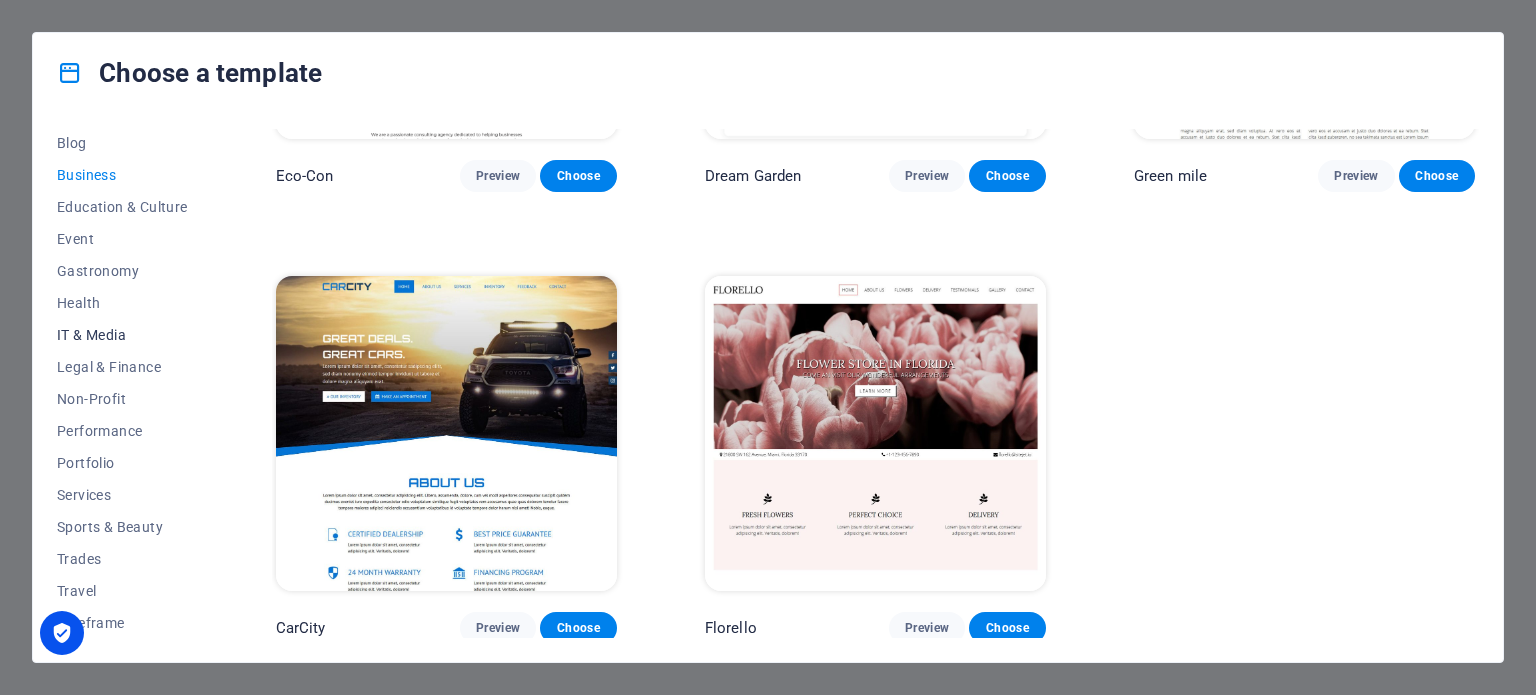 click on "IT & Media" at bounding box center (122, 335) 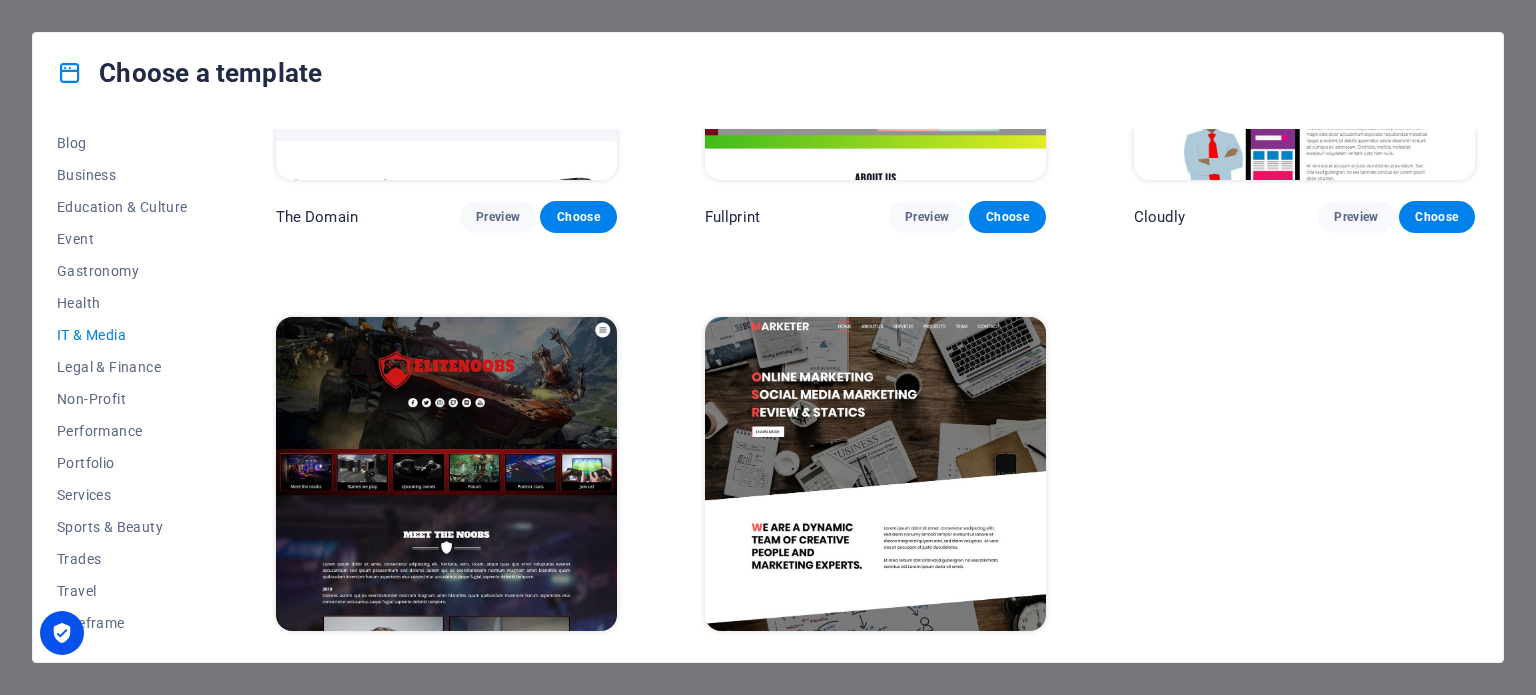 scroll, scrollTop: 1208, scrollLeft: 0, axis: vertical 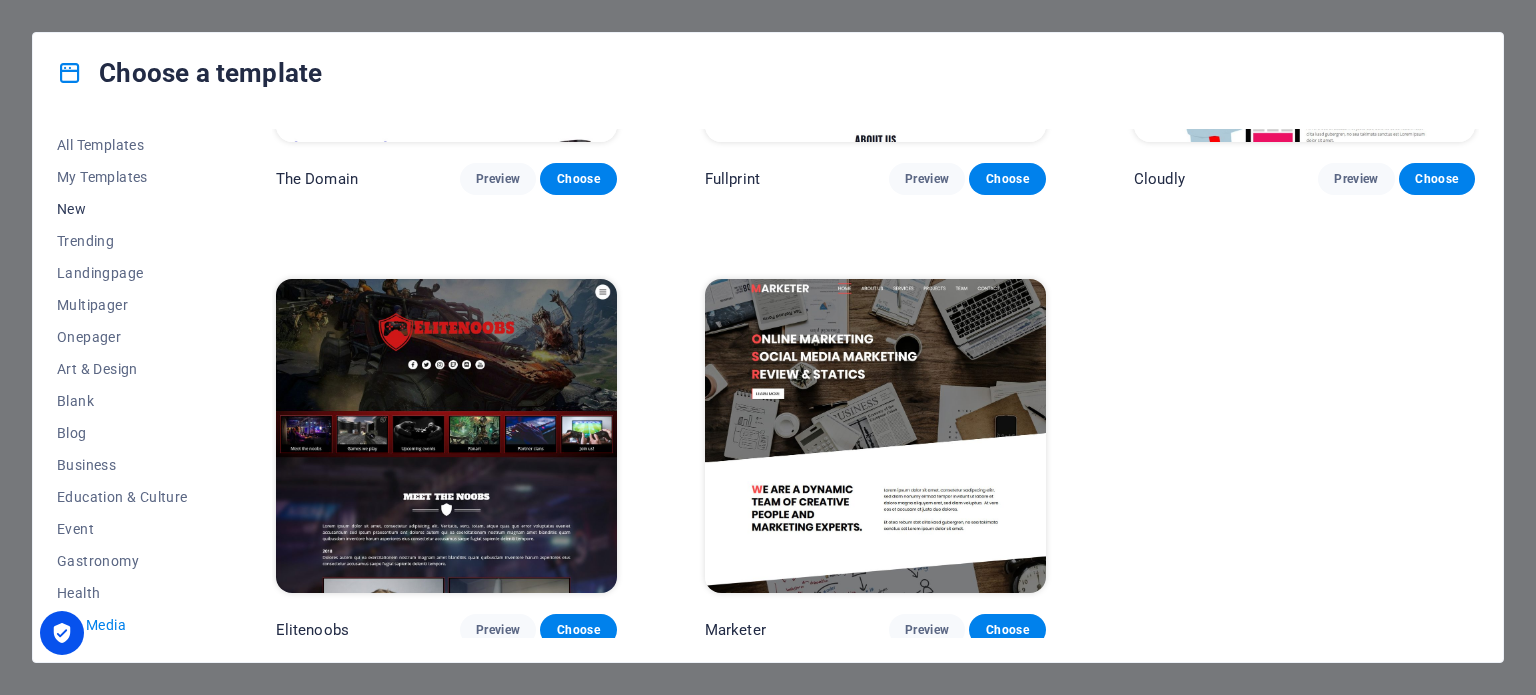 click on "New" at bounding box center (122, 209) 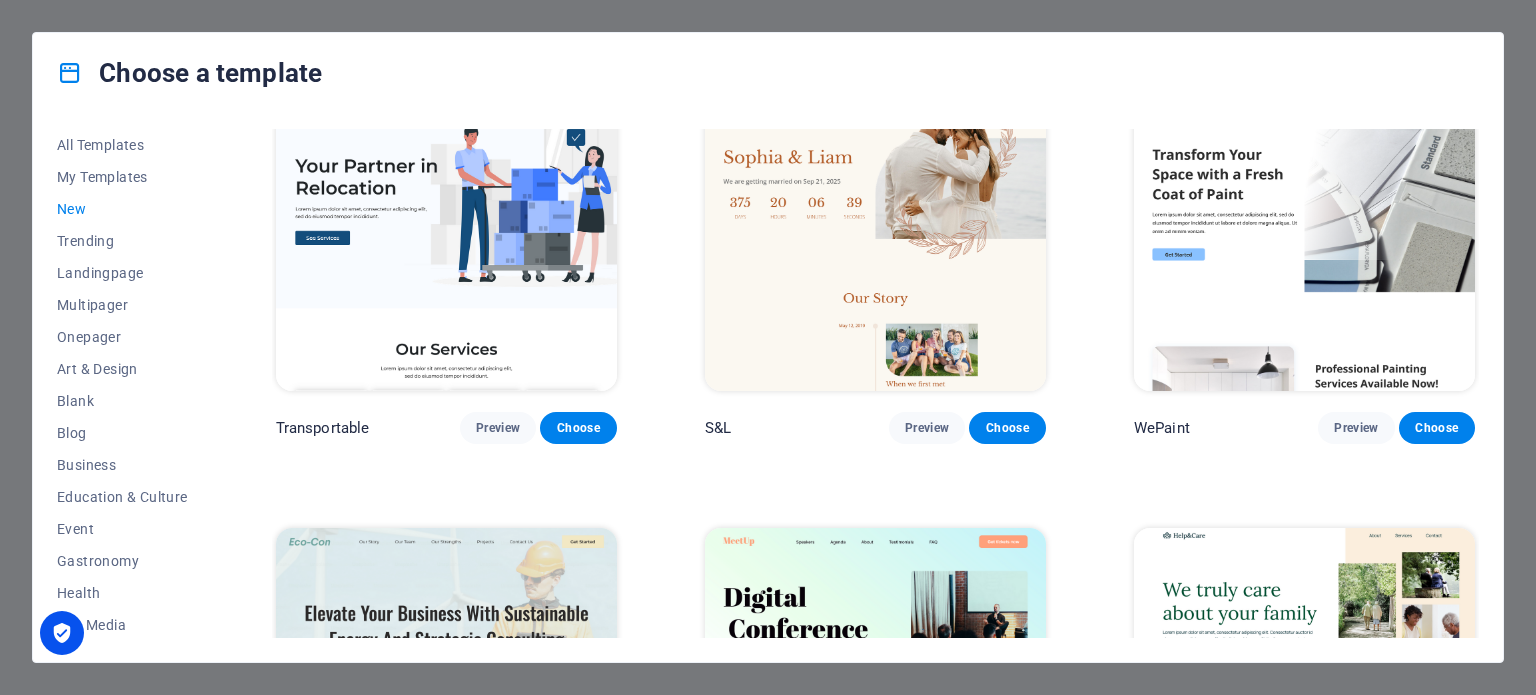 scroll, scrollTop: 0, scrollLeft: 0, axis: both 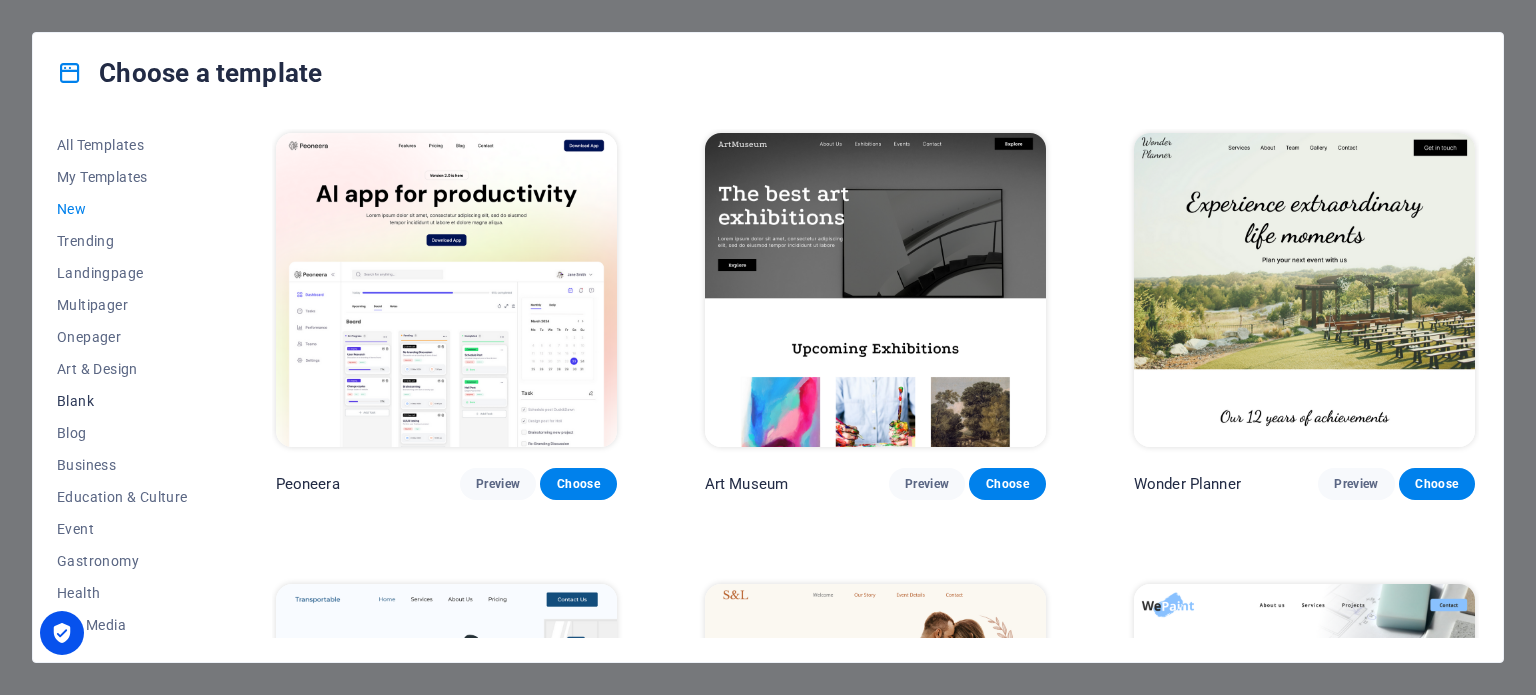 click on "Blank" at bounding box center (122, 401) 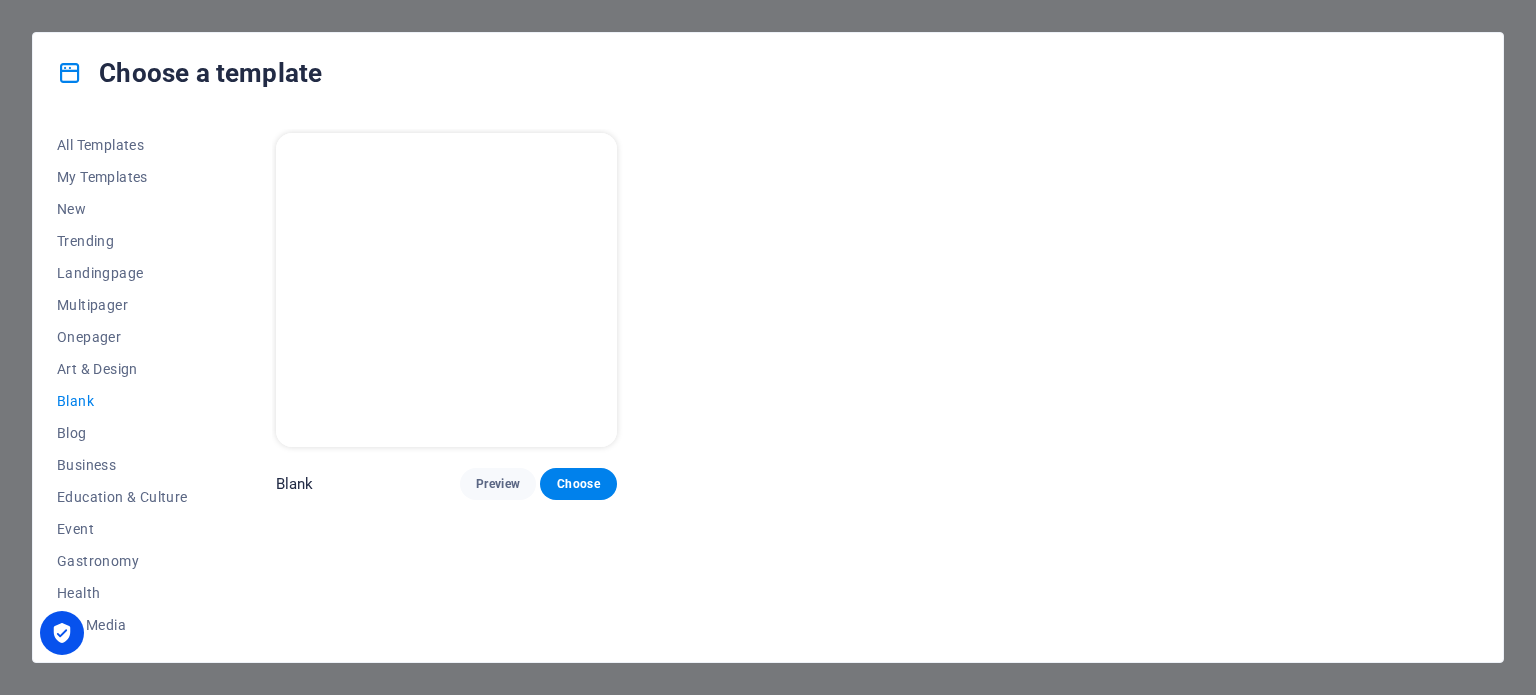 click on "Blank Preview Choose" at bounding box center [875, 383] 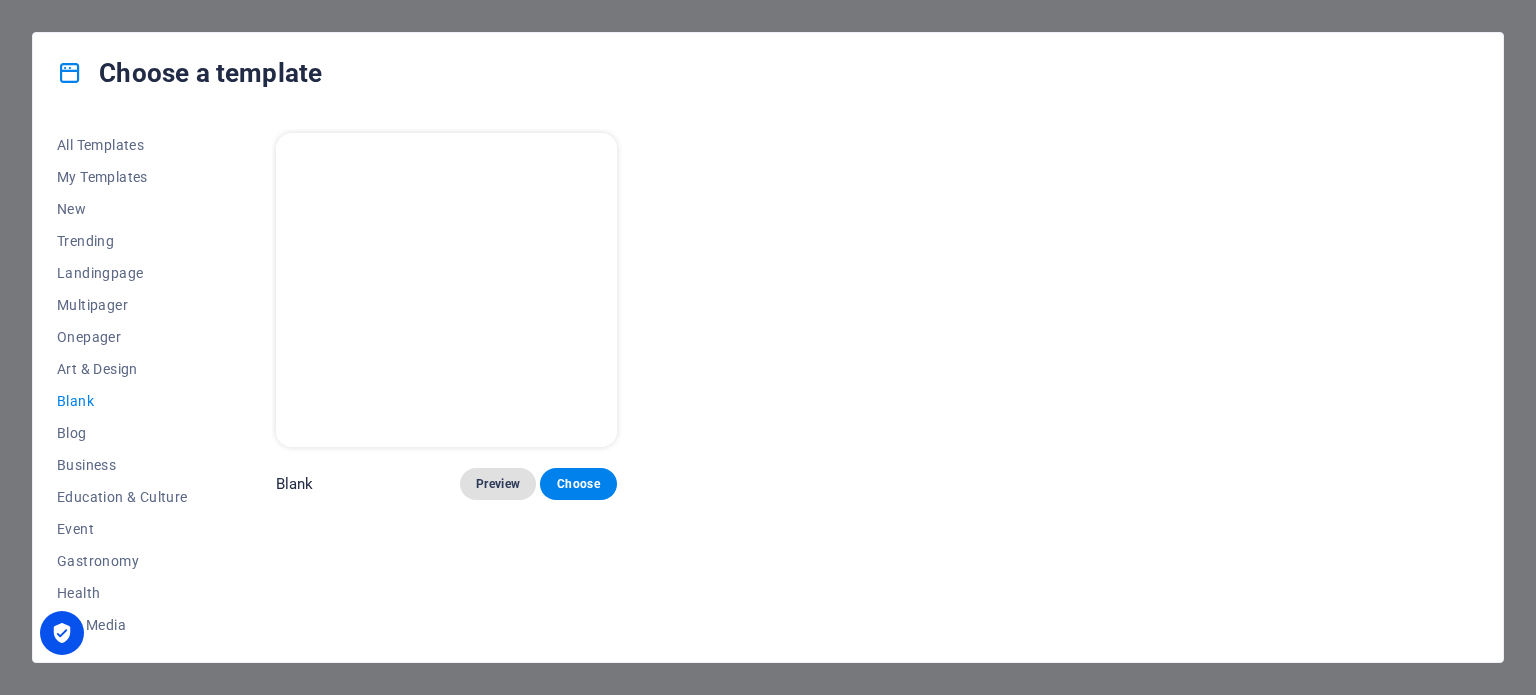 click on "Preview" at bounding box center (498, 484) 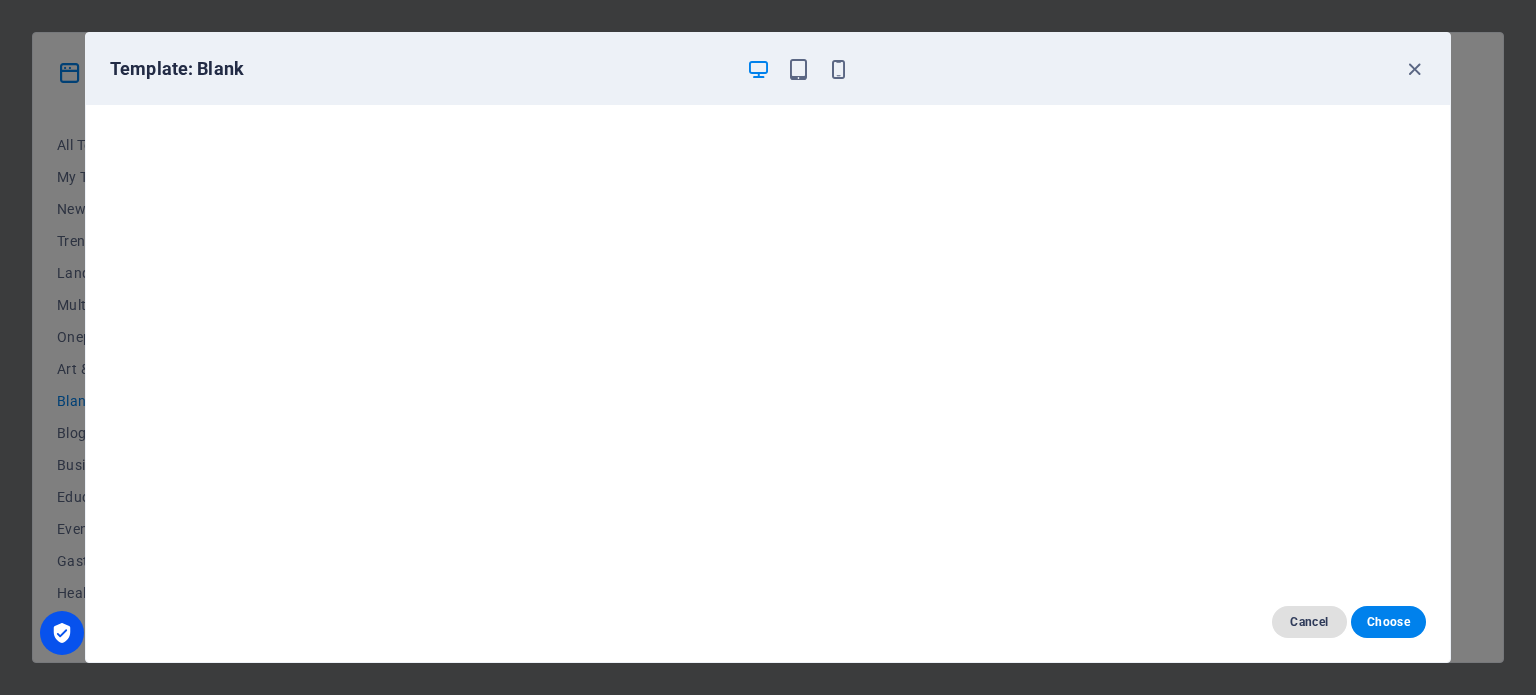 click on "Cancel" at bounding box center (1309, 622) 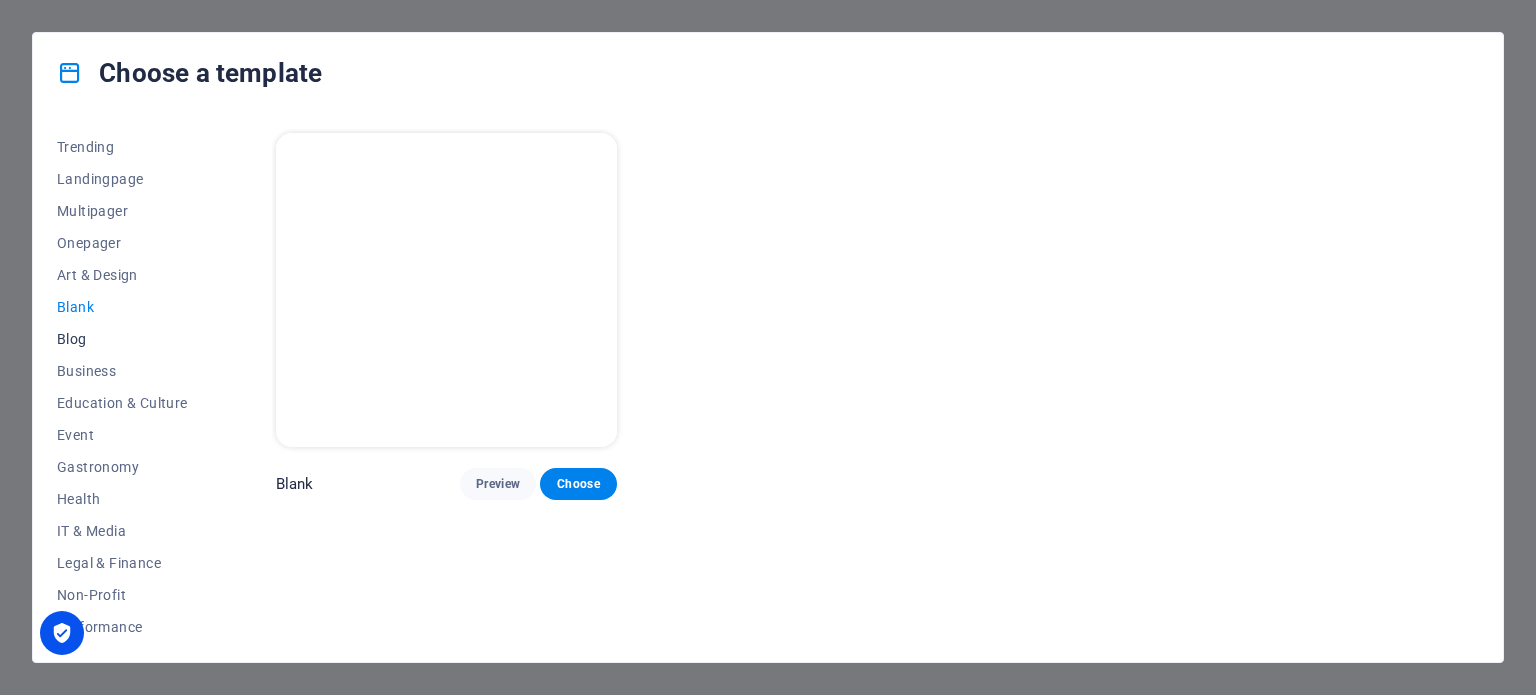 scroll, scrollTop: 0, scrollLeft: 0, axis: both 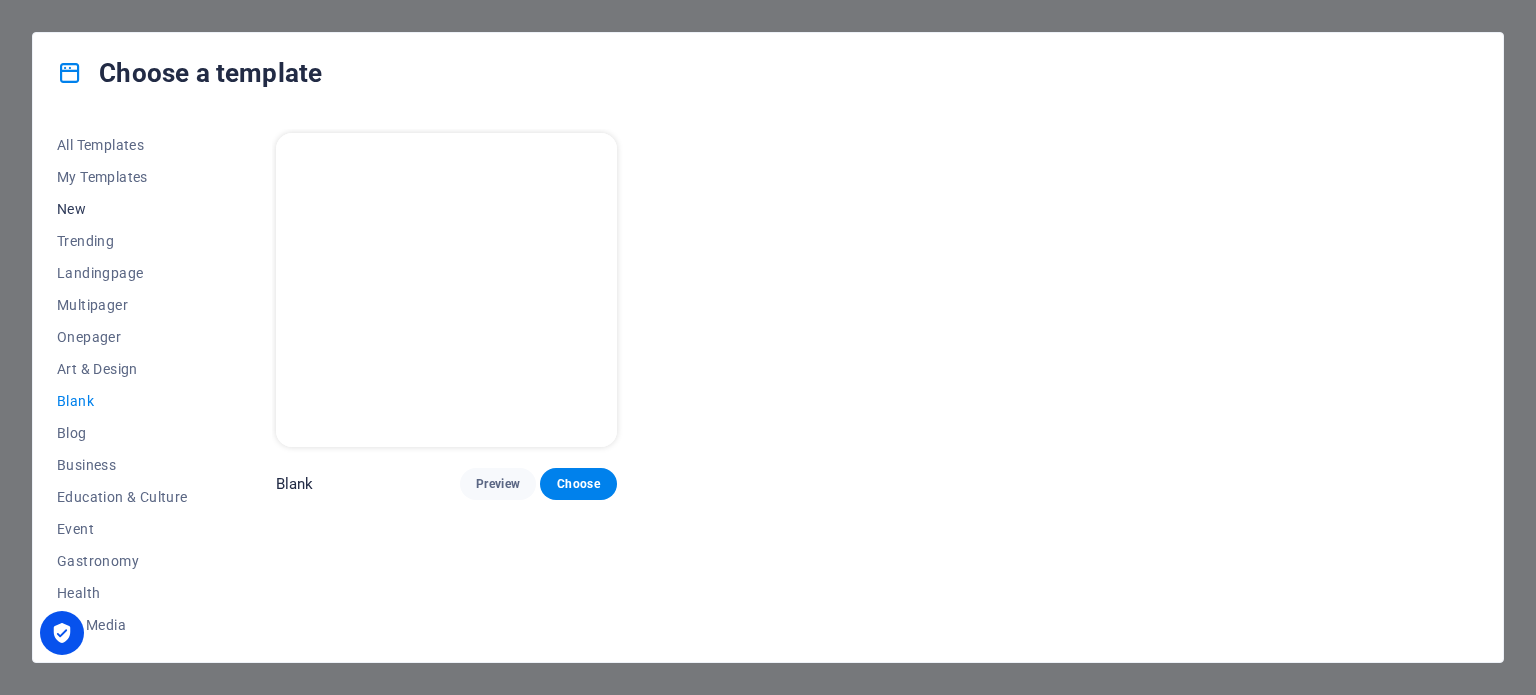 click on "New" at bounding box center [122, 209] 